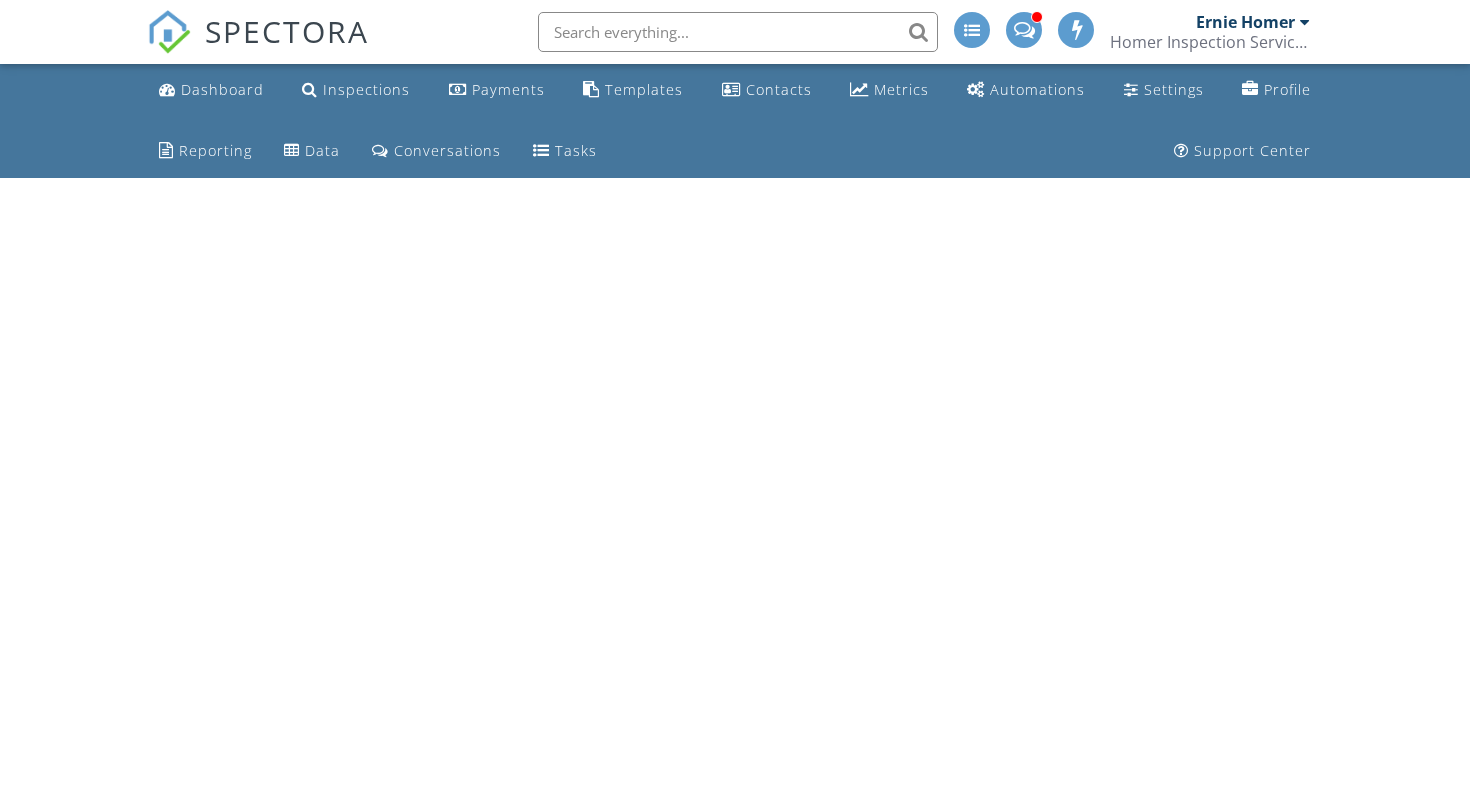 scroll, scrollTop: 0, scrollLeft: 0, axis: both 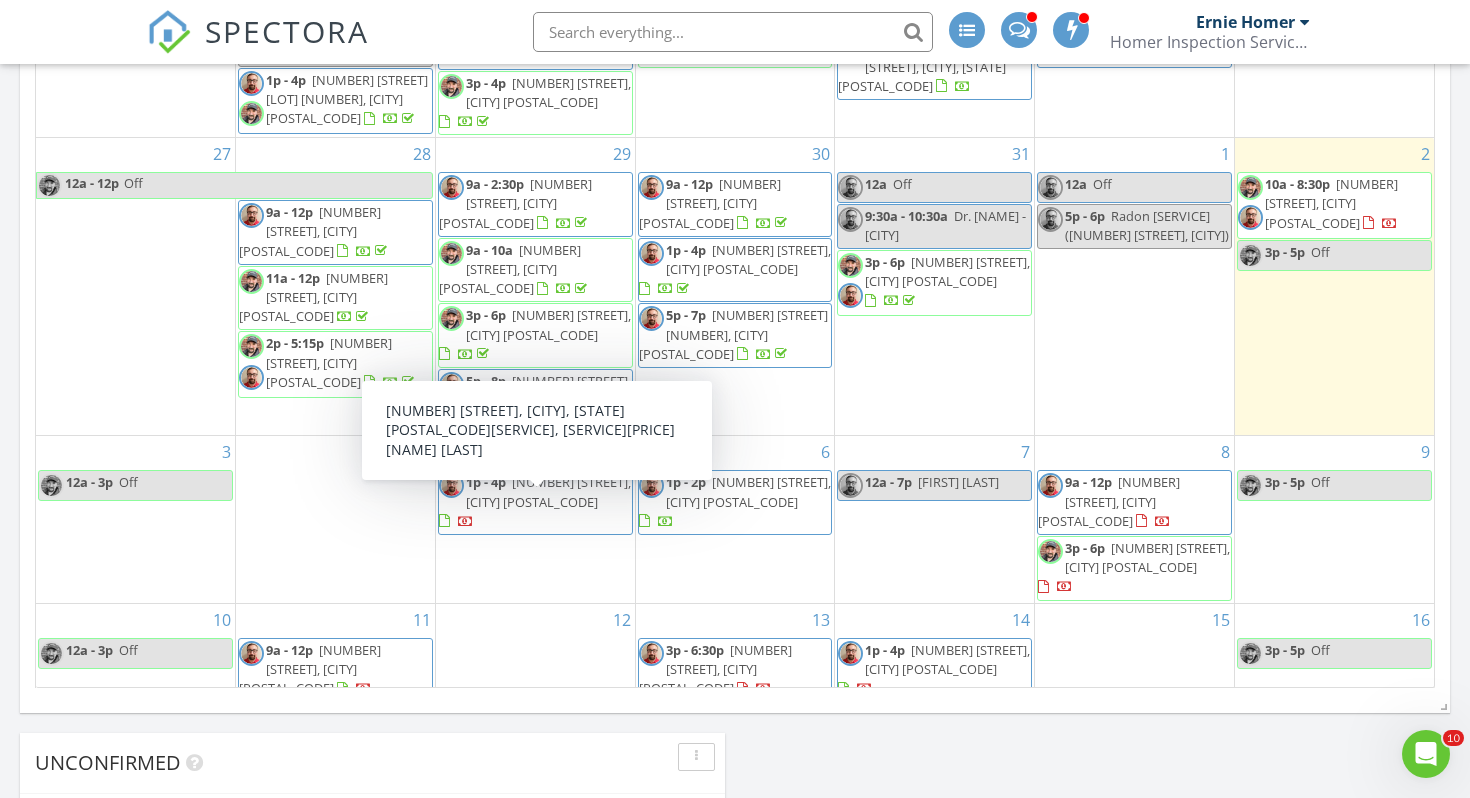 click on "9 Buttercup Cir, Elkton 21921" at bounding box center [548, 491] 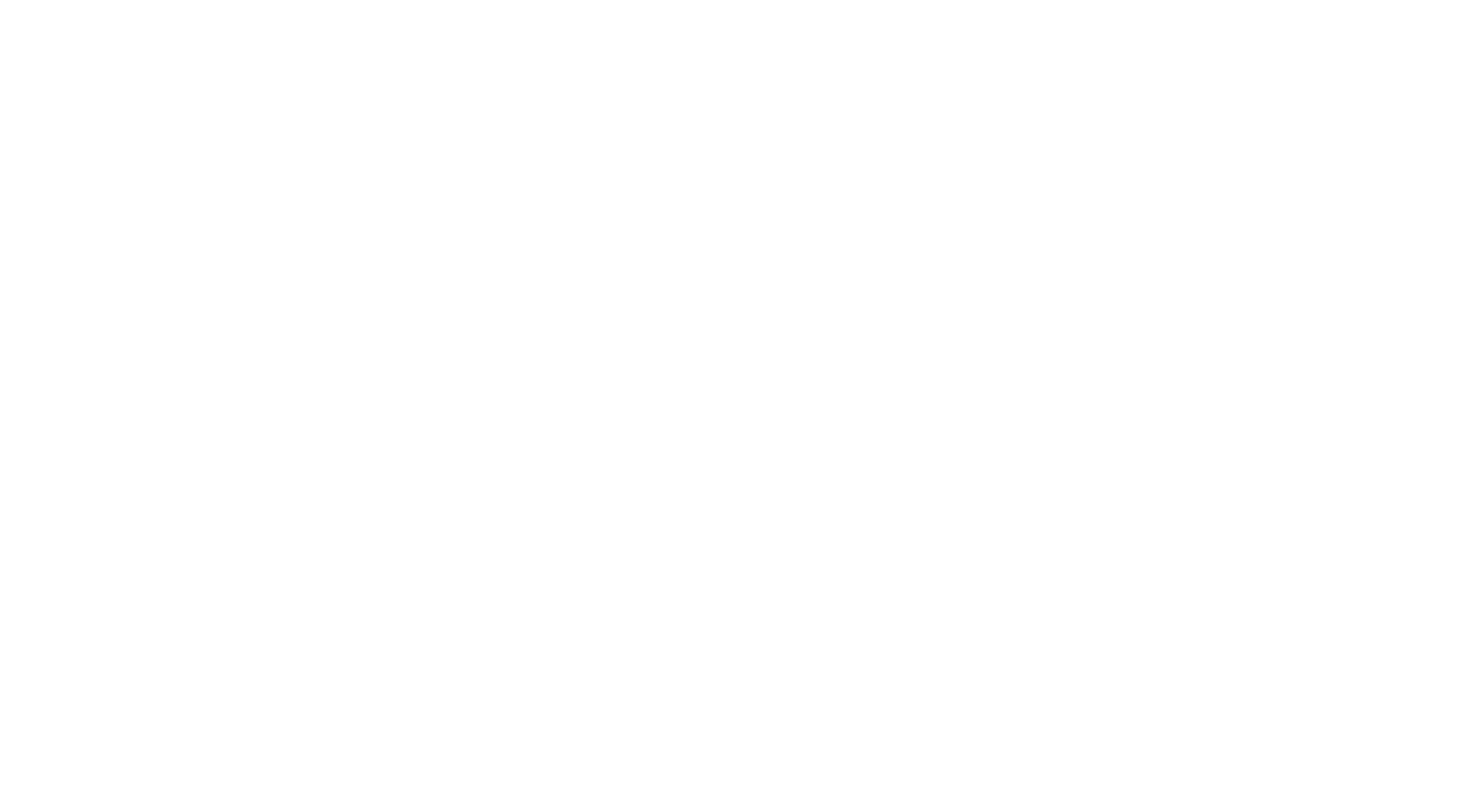 scroll, scrollTop: 0, scrollLeft: 0, axis: both 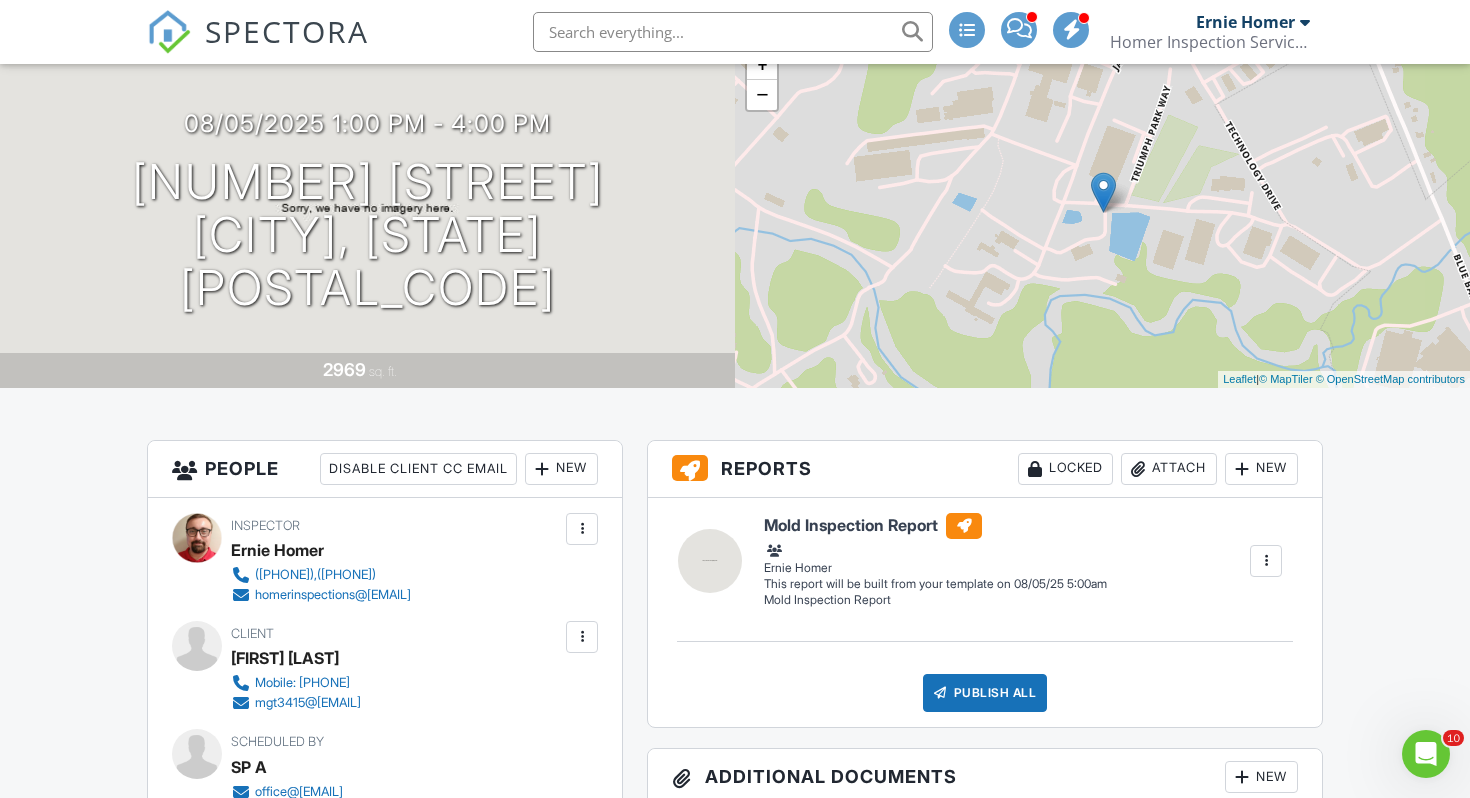 drag, startPoint x: 384, startPoint y: 654, endPoint x: 233, endPoint y: 660, distance: 151.11916 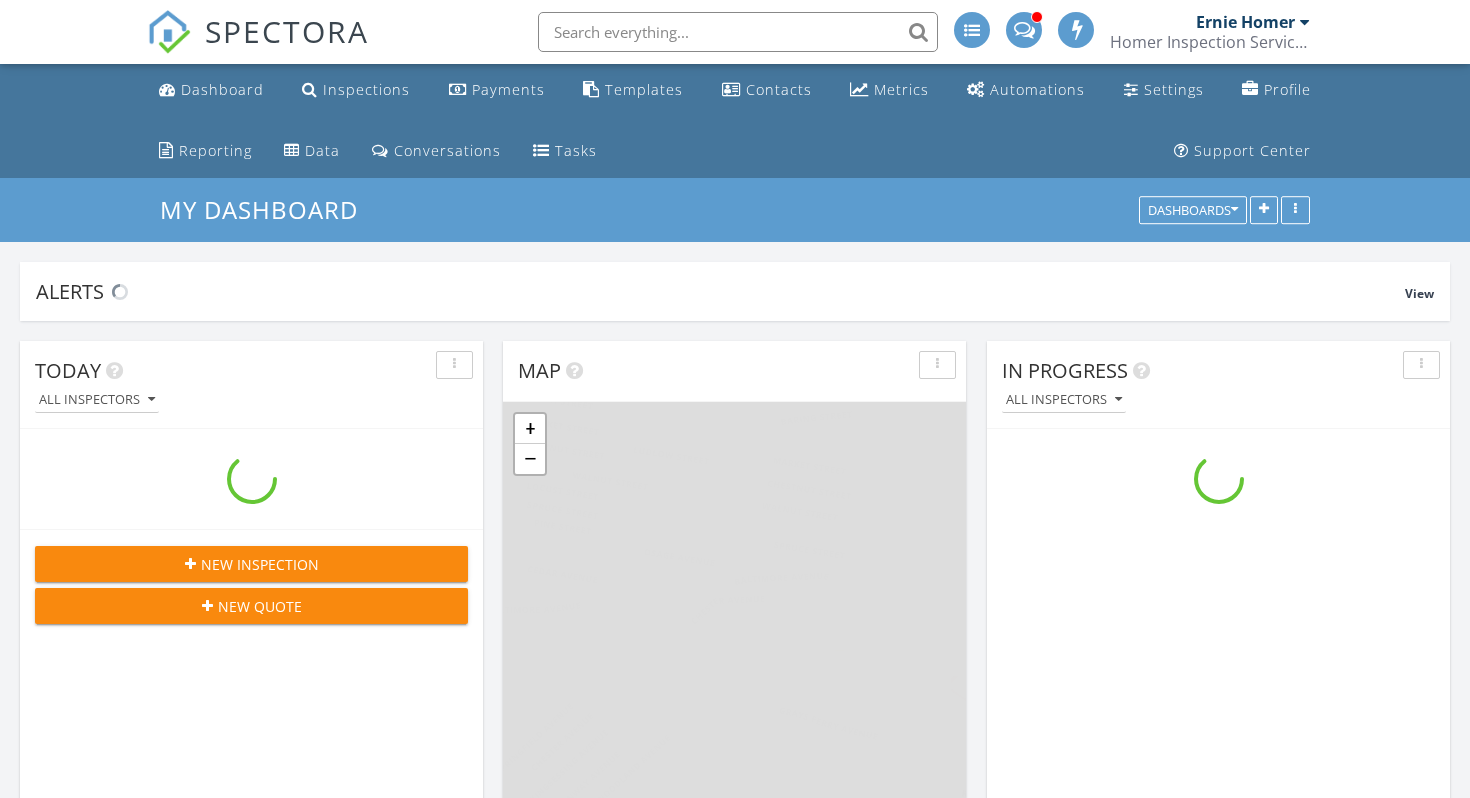 scroll, scrollTop: 1208, scrollLeft: 0, axis: vertical 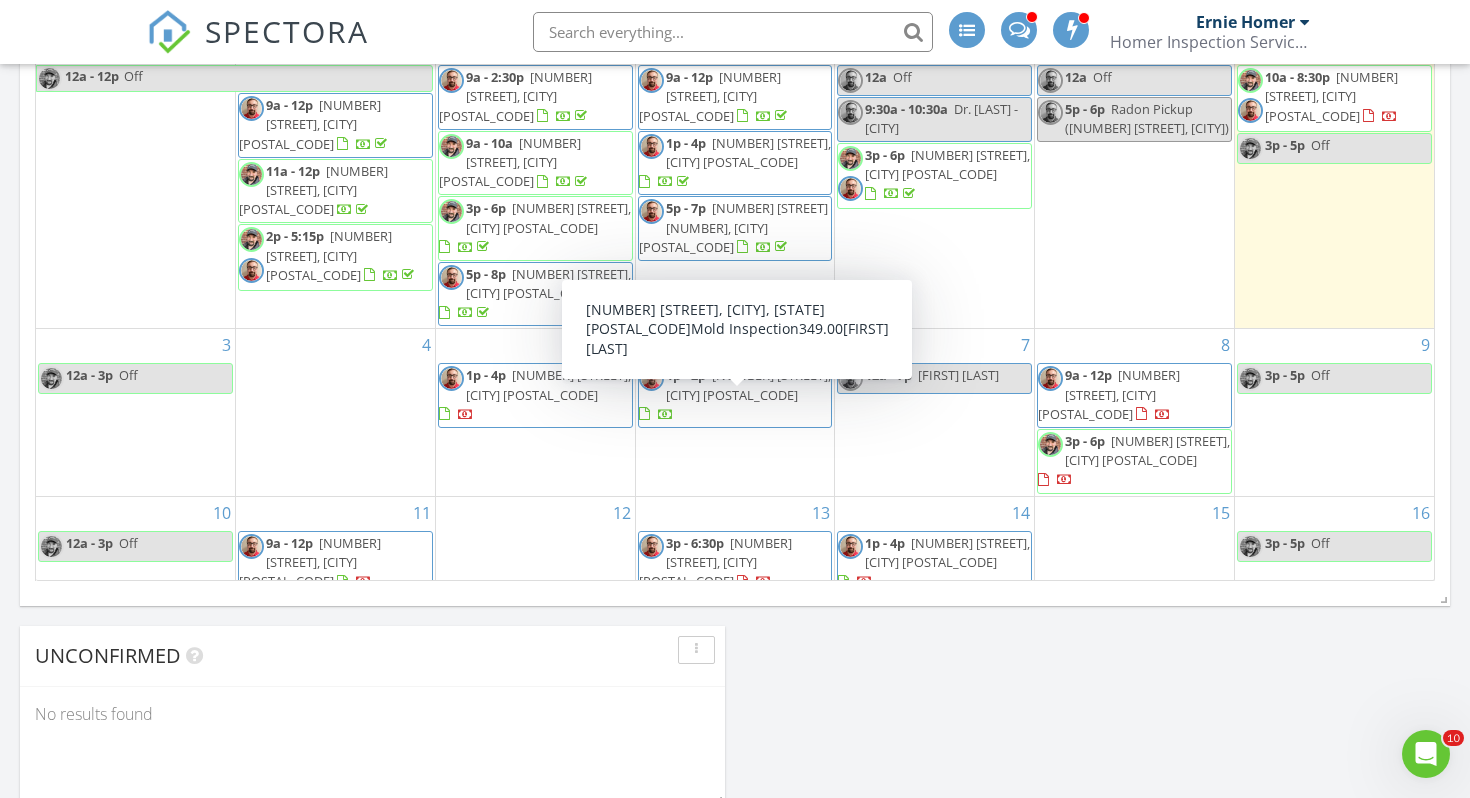 click on "110 Mahogany Way, Upper Gwynedd 19446" at bounding box center [748, 384] 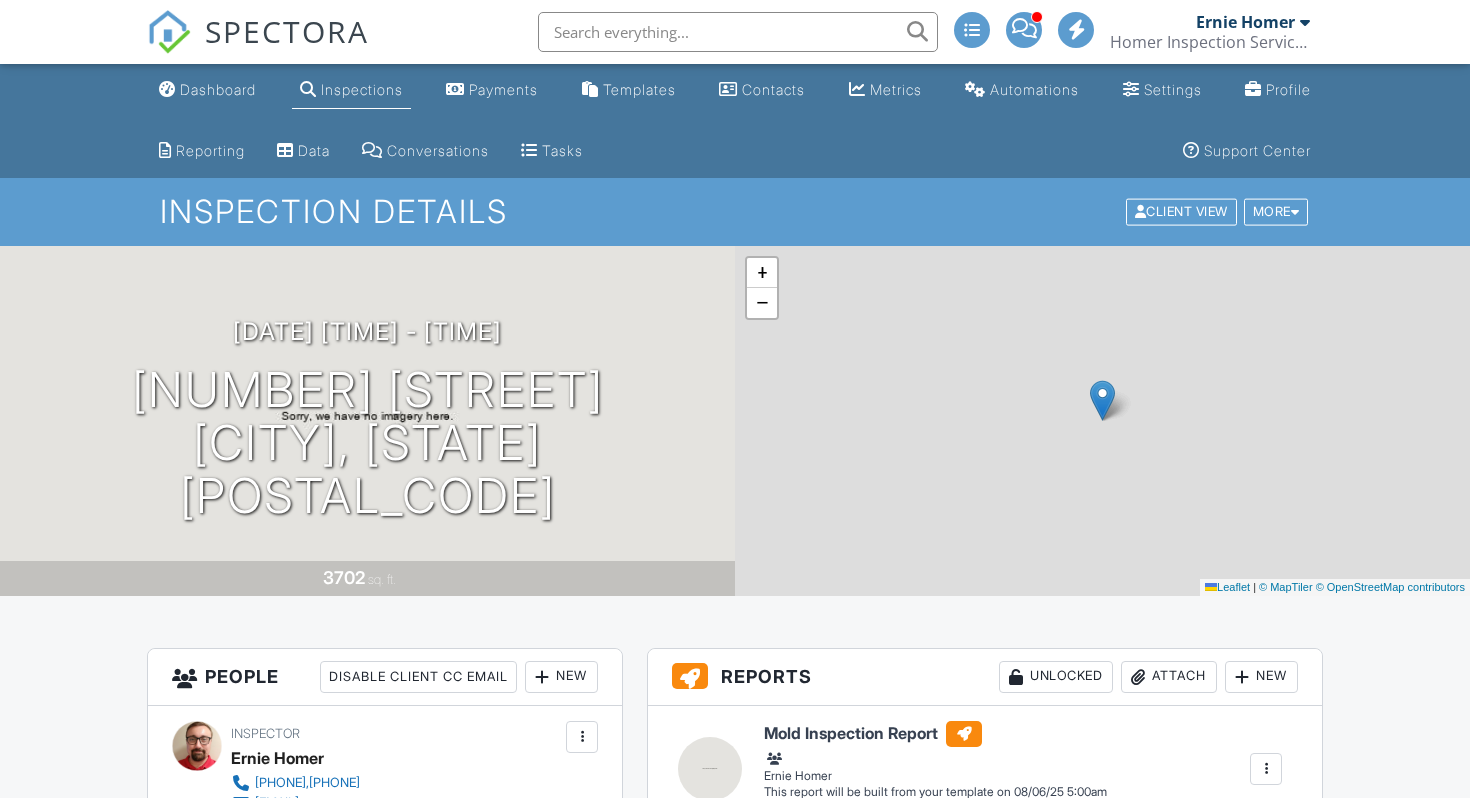 scroll, scrollTop: 0, scrollLeft: 0, axis: both 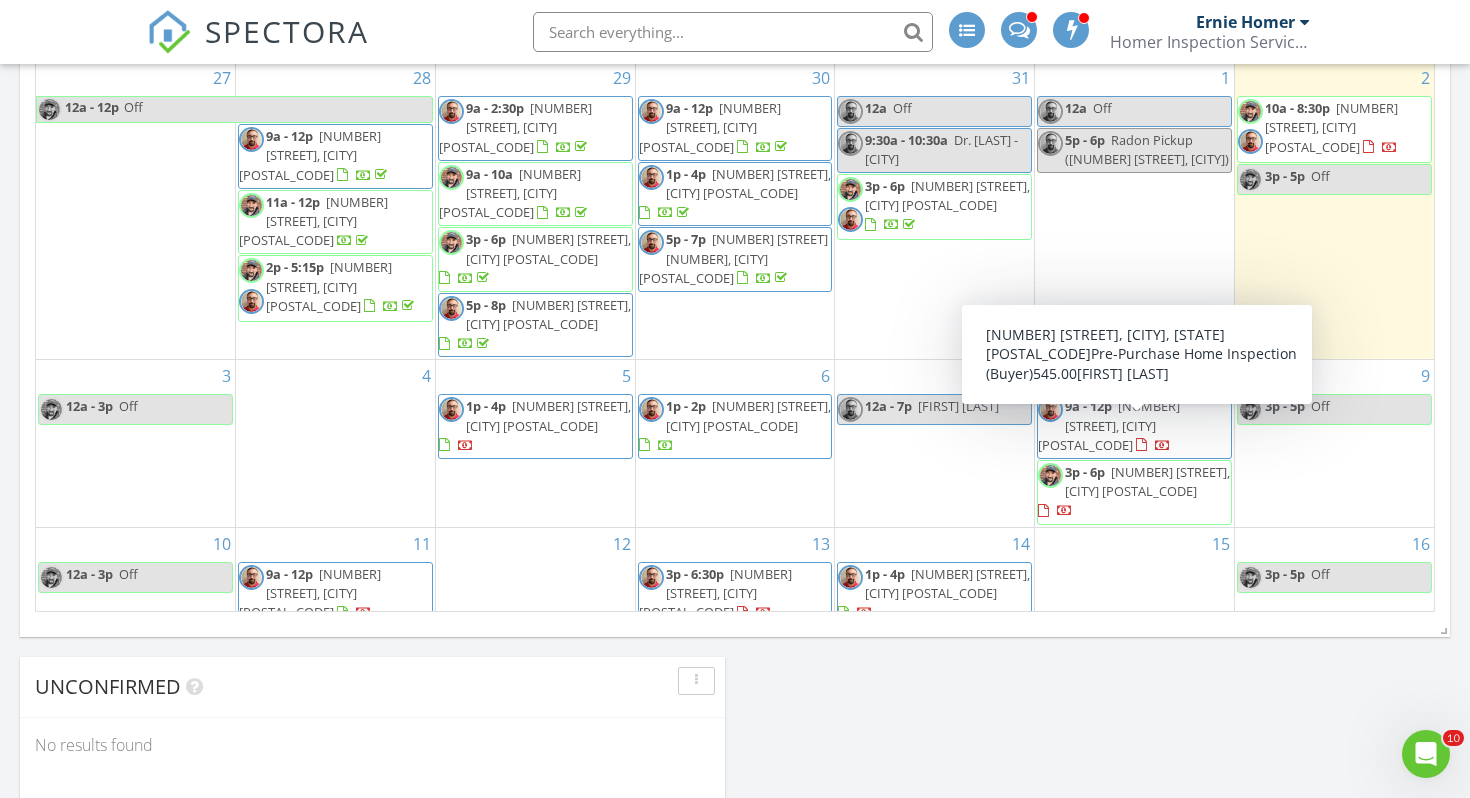click on "2843 Brinker Ln, Easton 18040" at bounding box center (1109, 425) 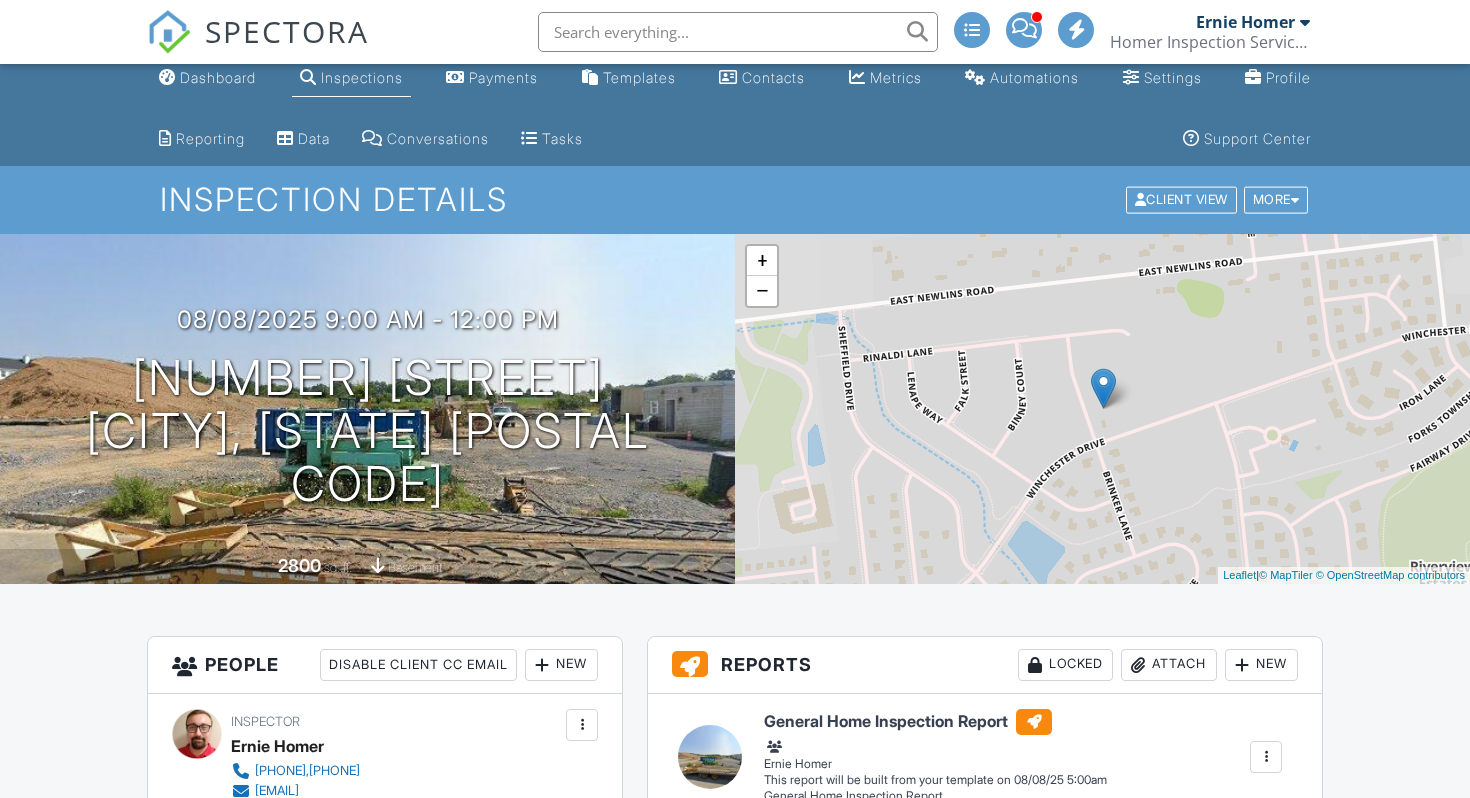 scroll, scrollTop: 0, scrollLeft: 0, axis: both 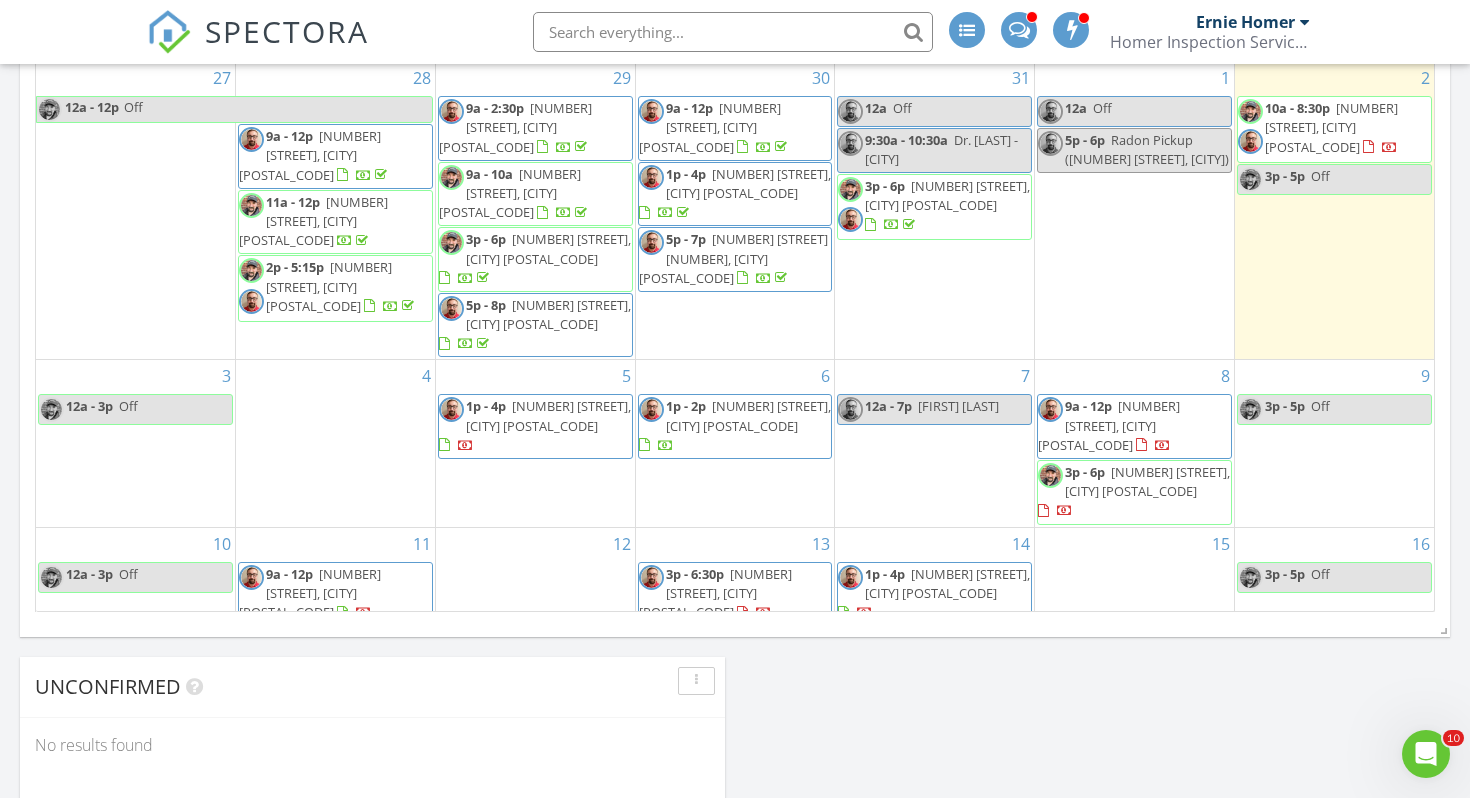 click on "[NUMBER] [STREET], [CITY] [POSTAL_CODE]" at bounding box center (1147, 481) 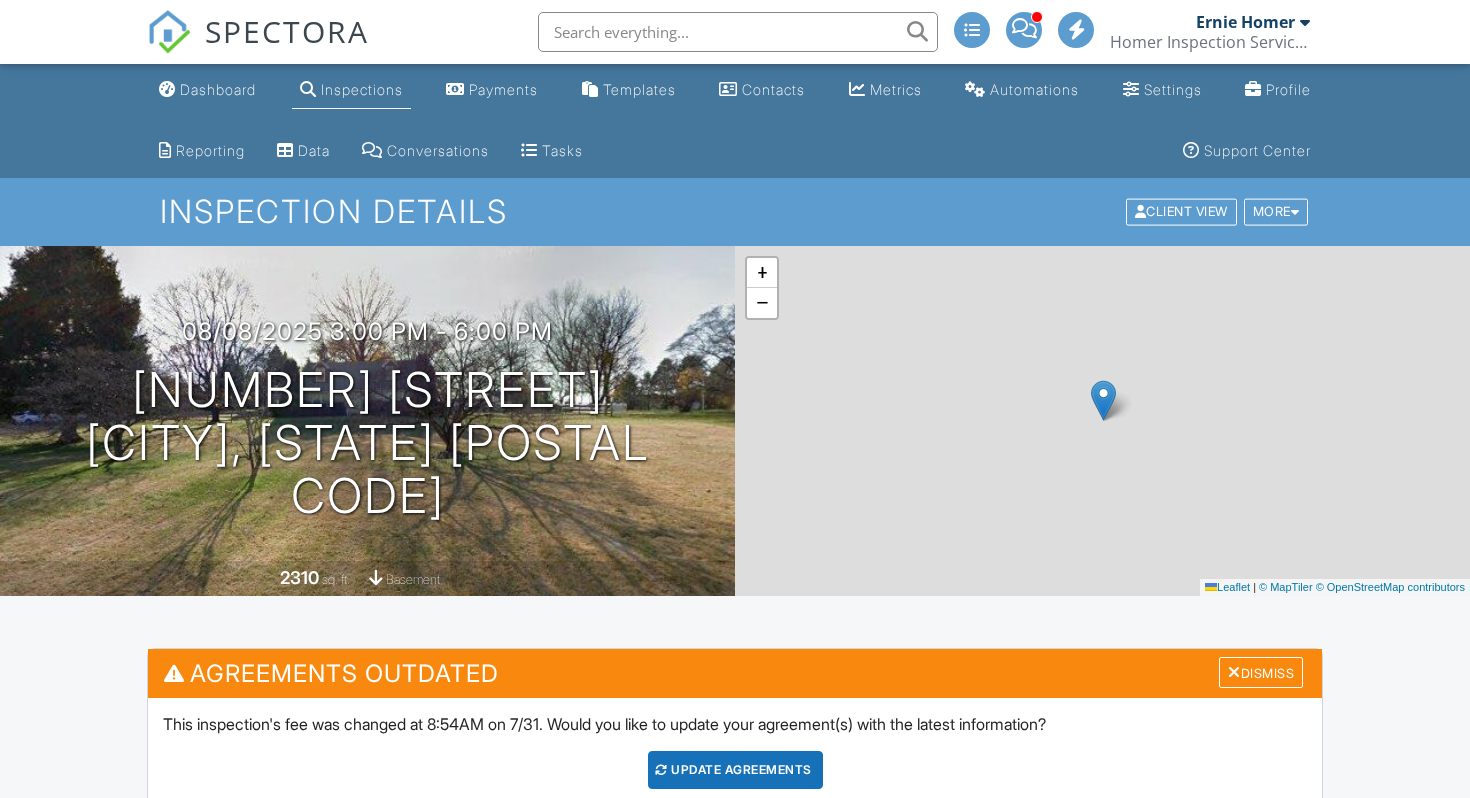 scroll, scrollTop: 0, scrollLeft: 0, axis: both 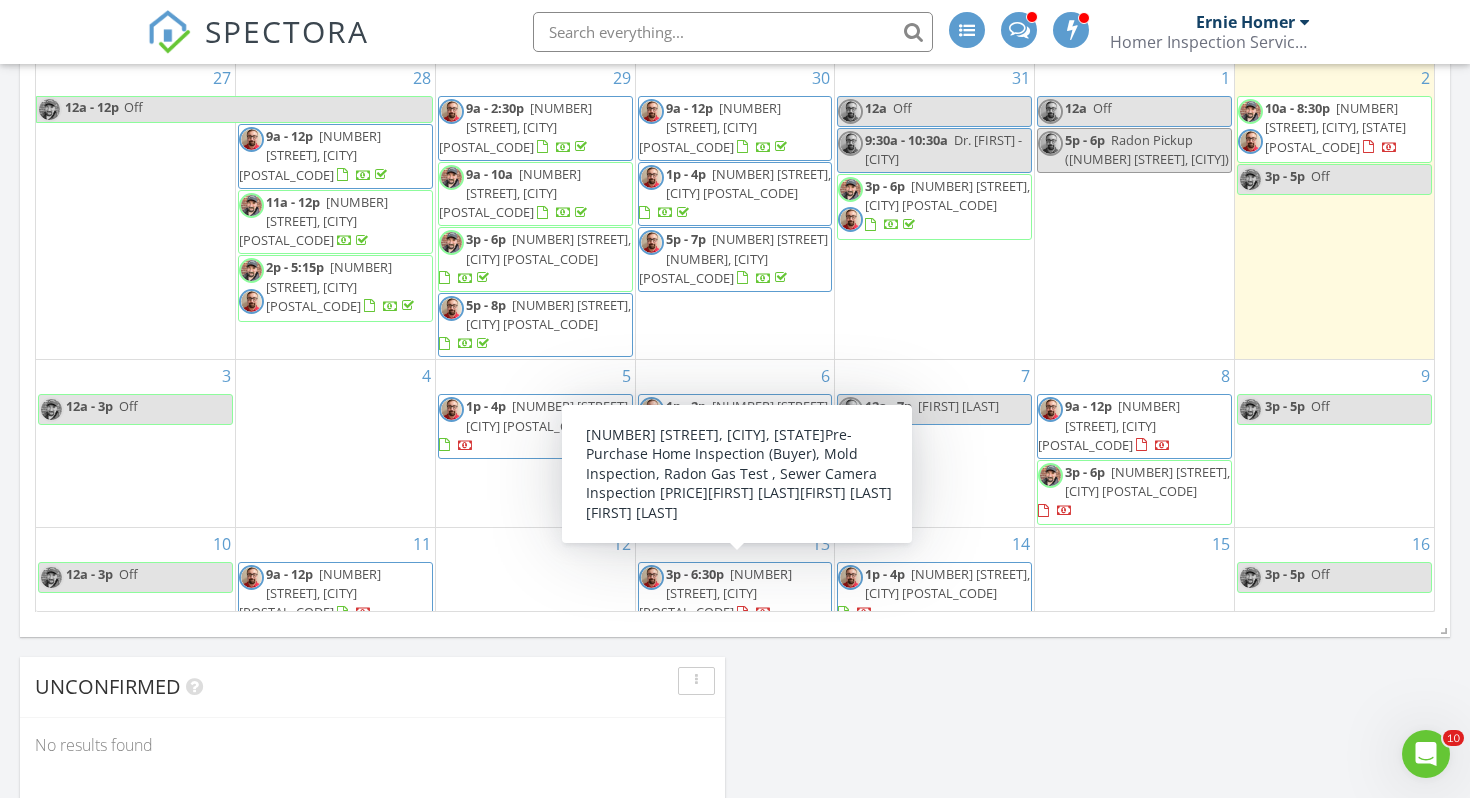 click at bounding box center (754, 613) 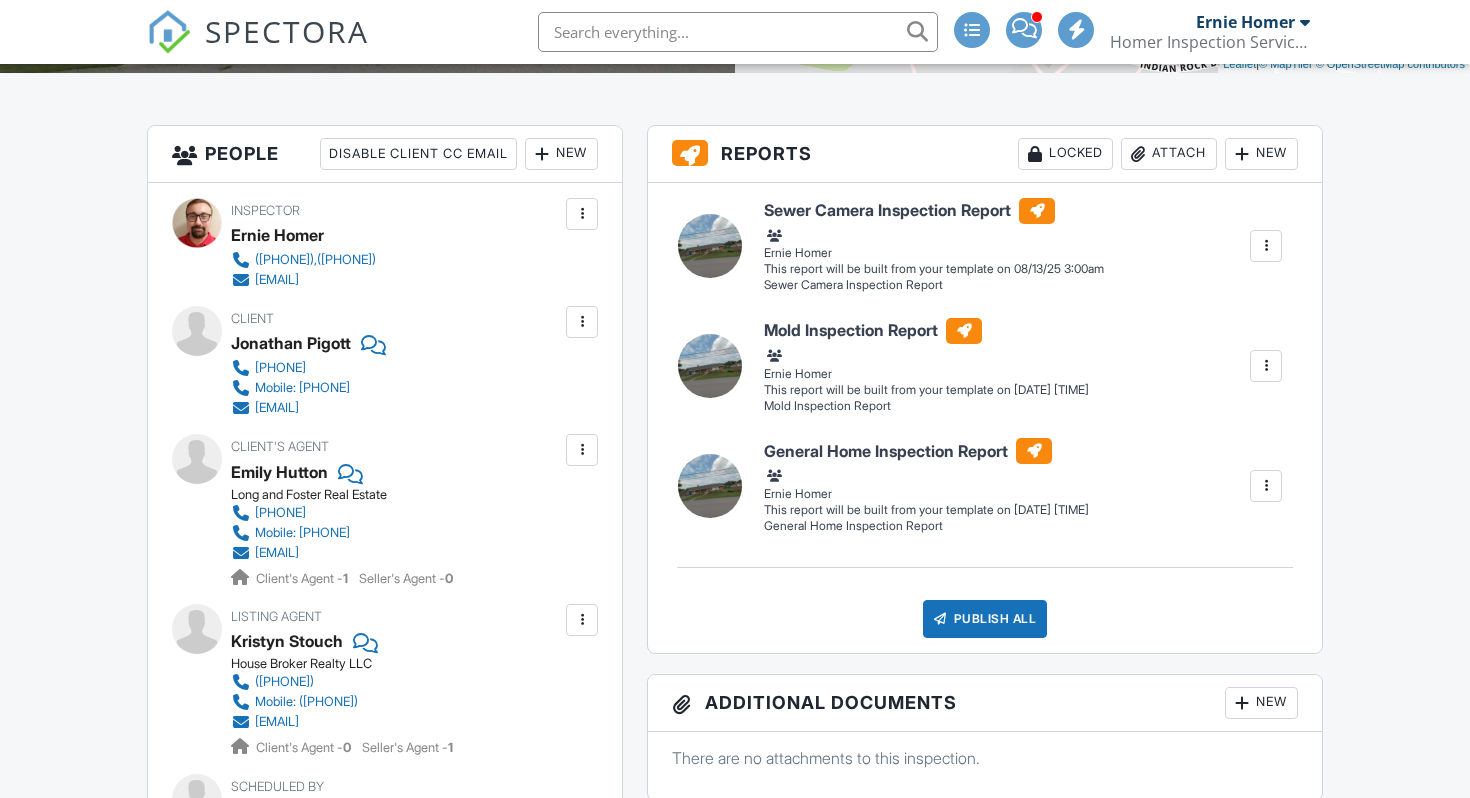 scroll, scrollTop: 523, scrollLeft: 0, axis: vertical 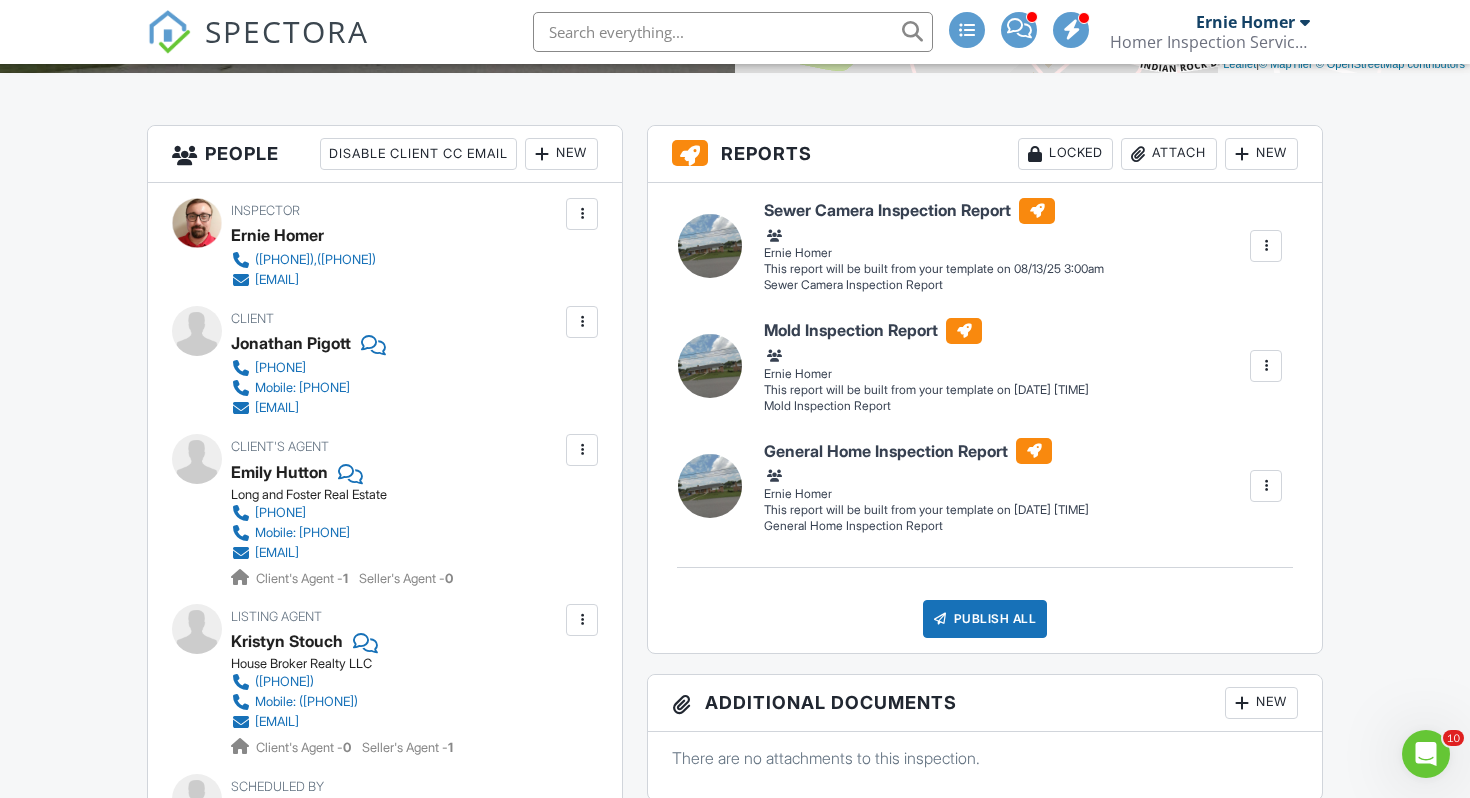 click at bounding box center [582, 620] 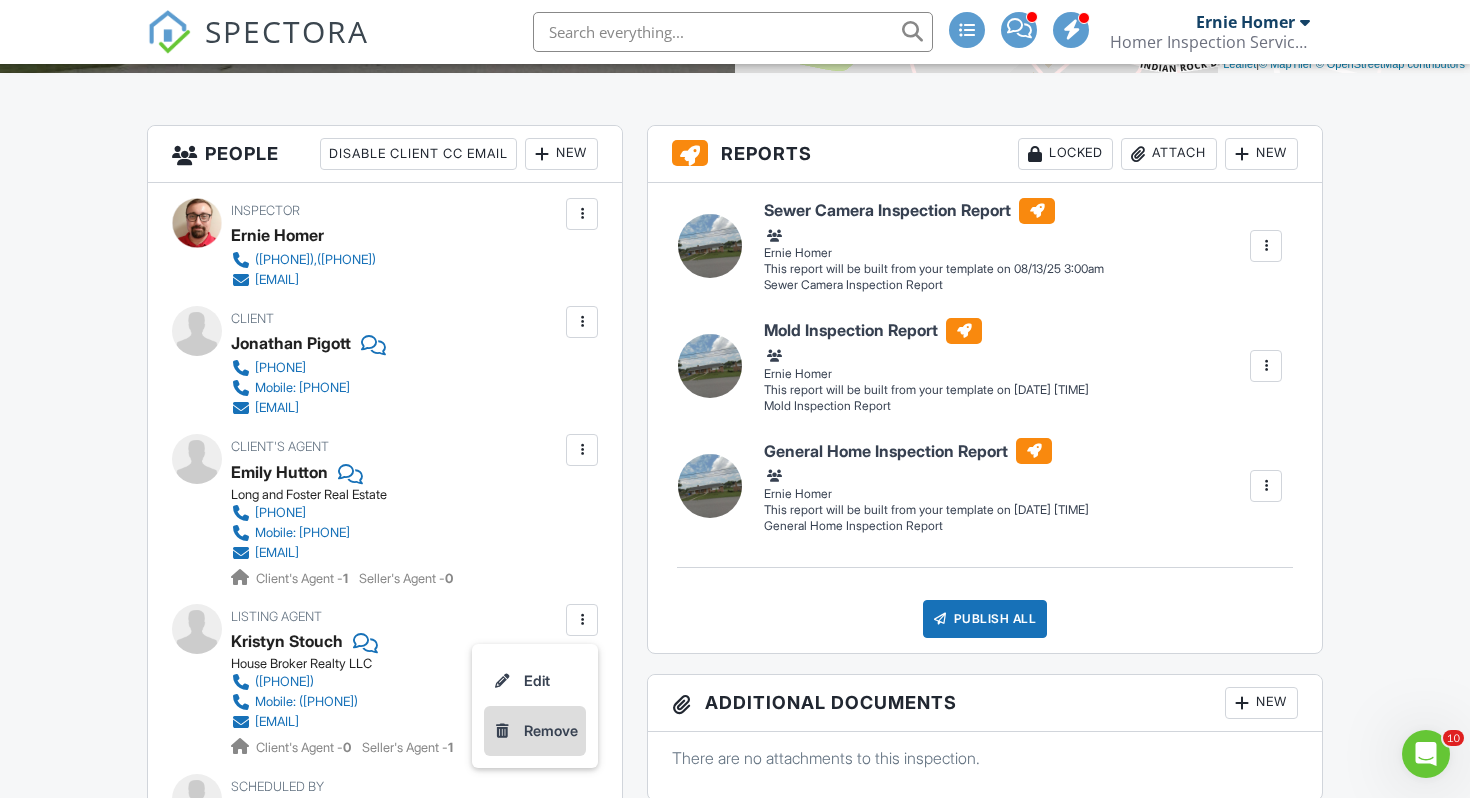 click on "Remove" at bounding box center [535, 731] 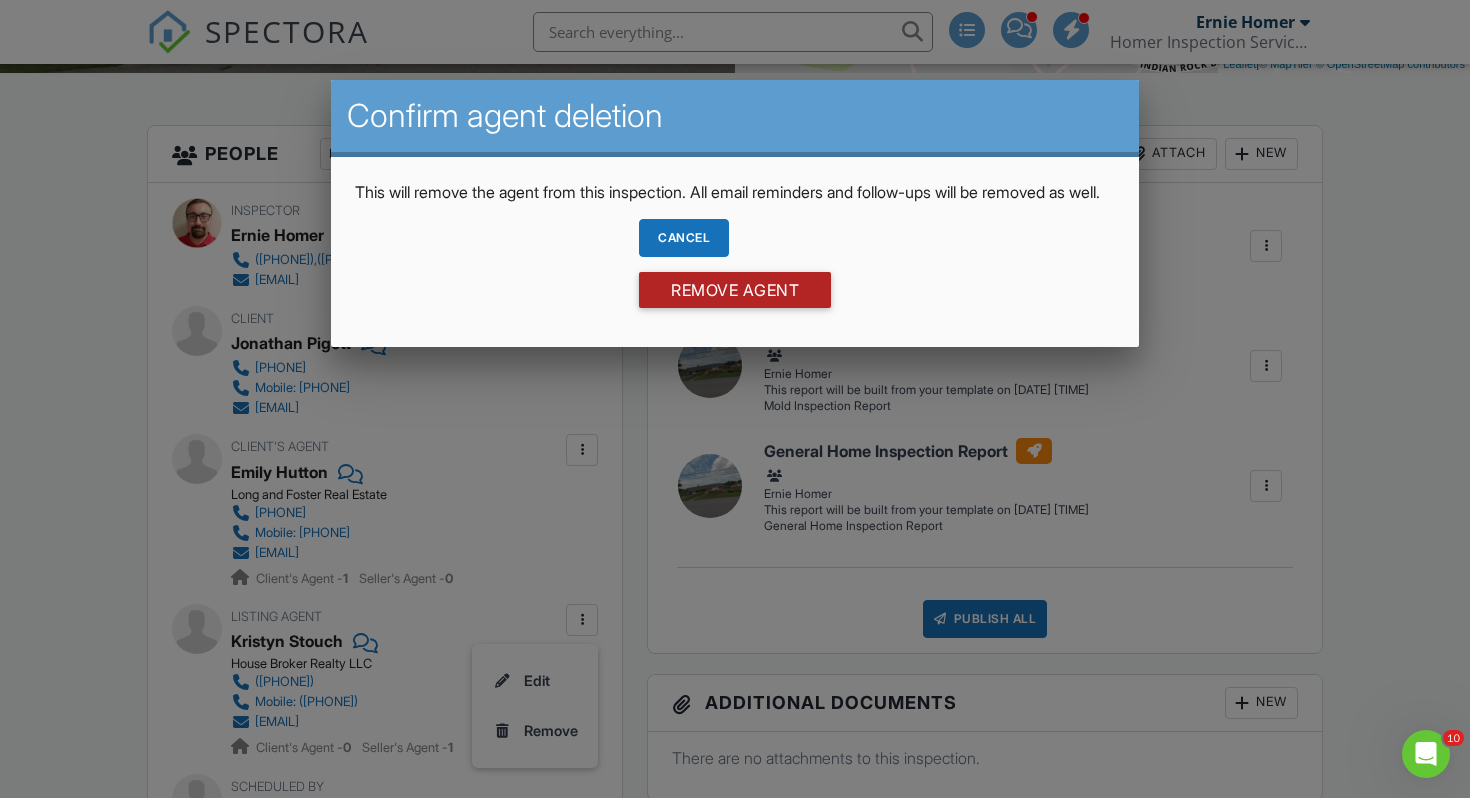 click on "Remove Agent" at bounding box center [735, 290] 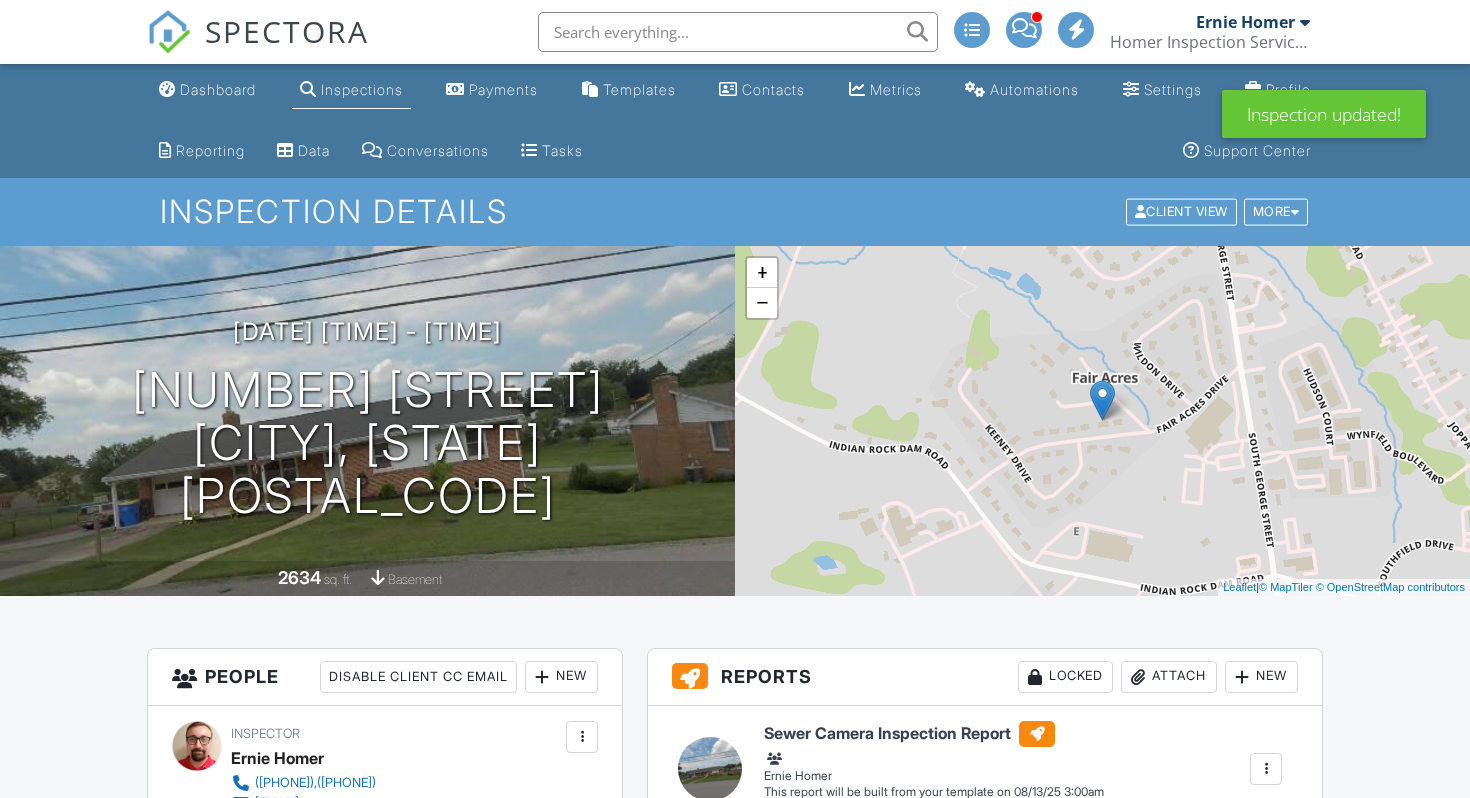 scroll, scrollTop: 671, scrollLeft: 0, axis: vertical 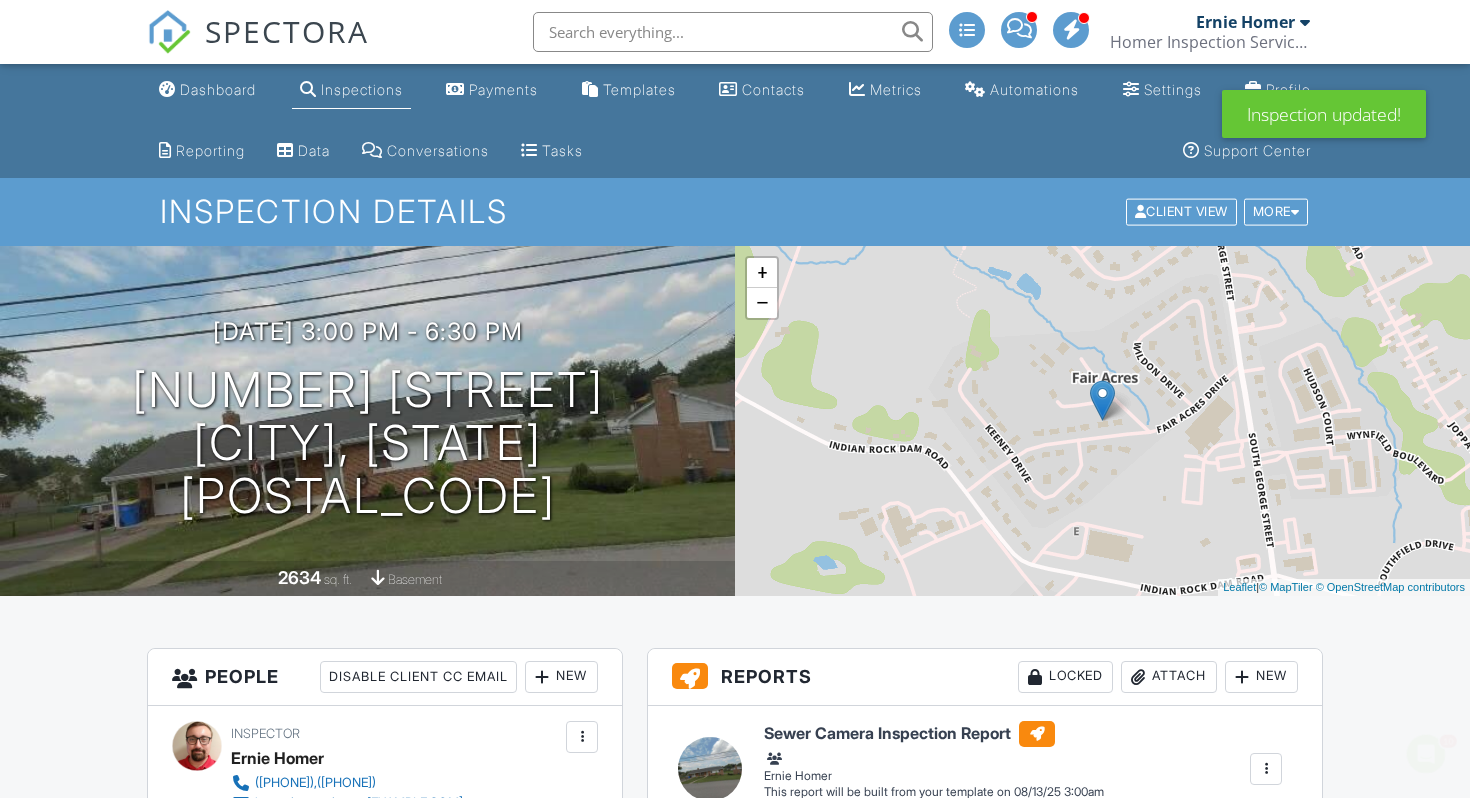 click on "Dashboard" at bounding box center [218, 89] 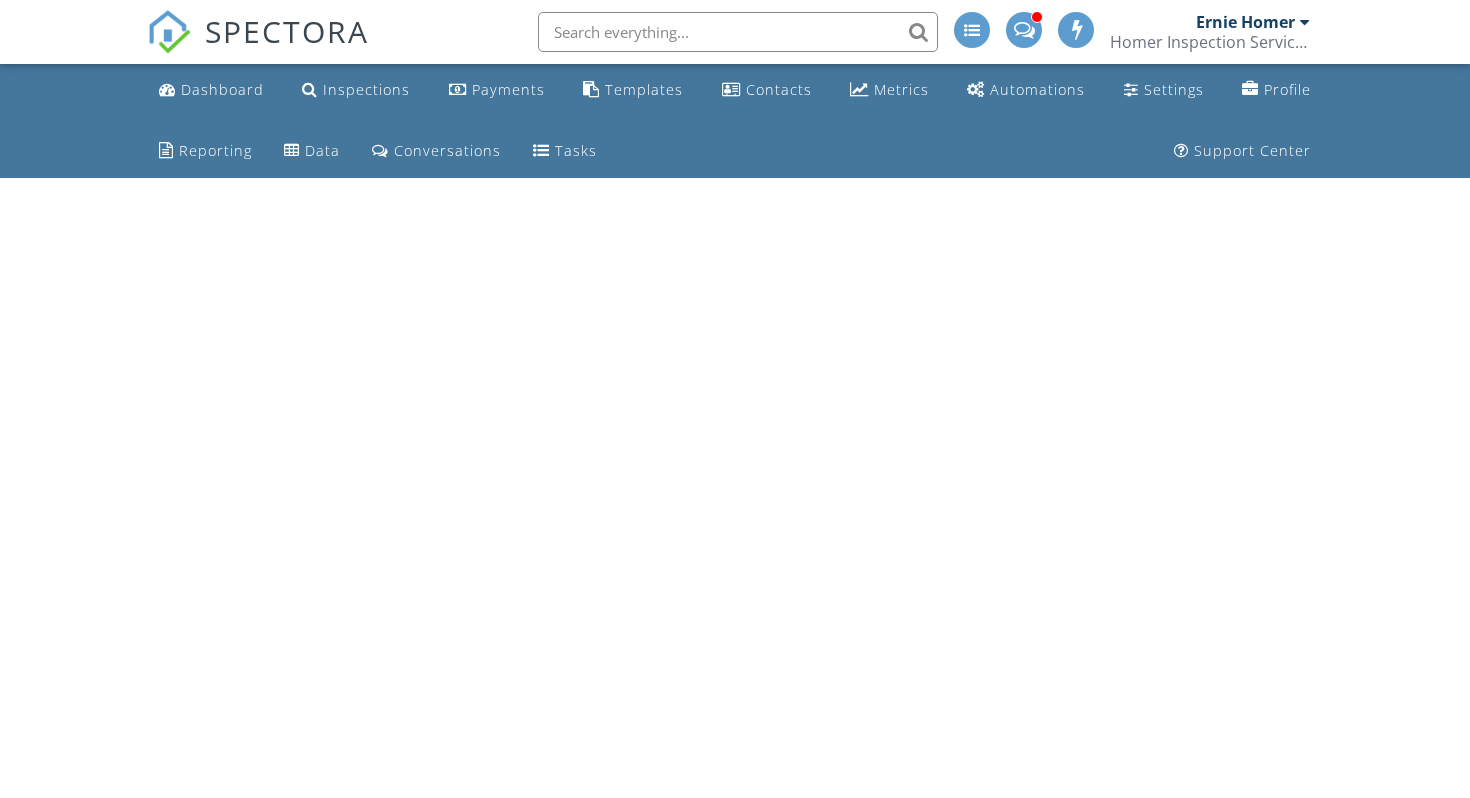 scroll, scrollTop: 0, scrollLeft: 0, axis: both 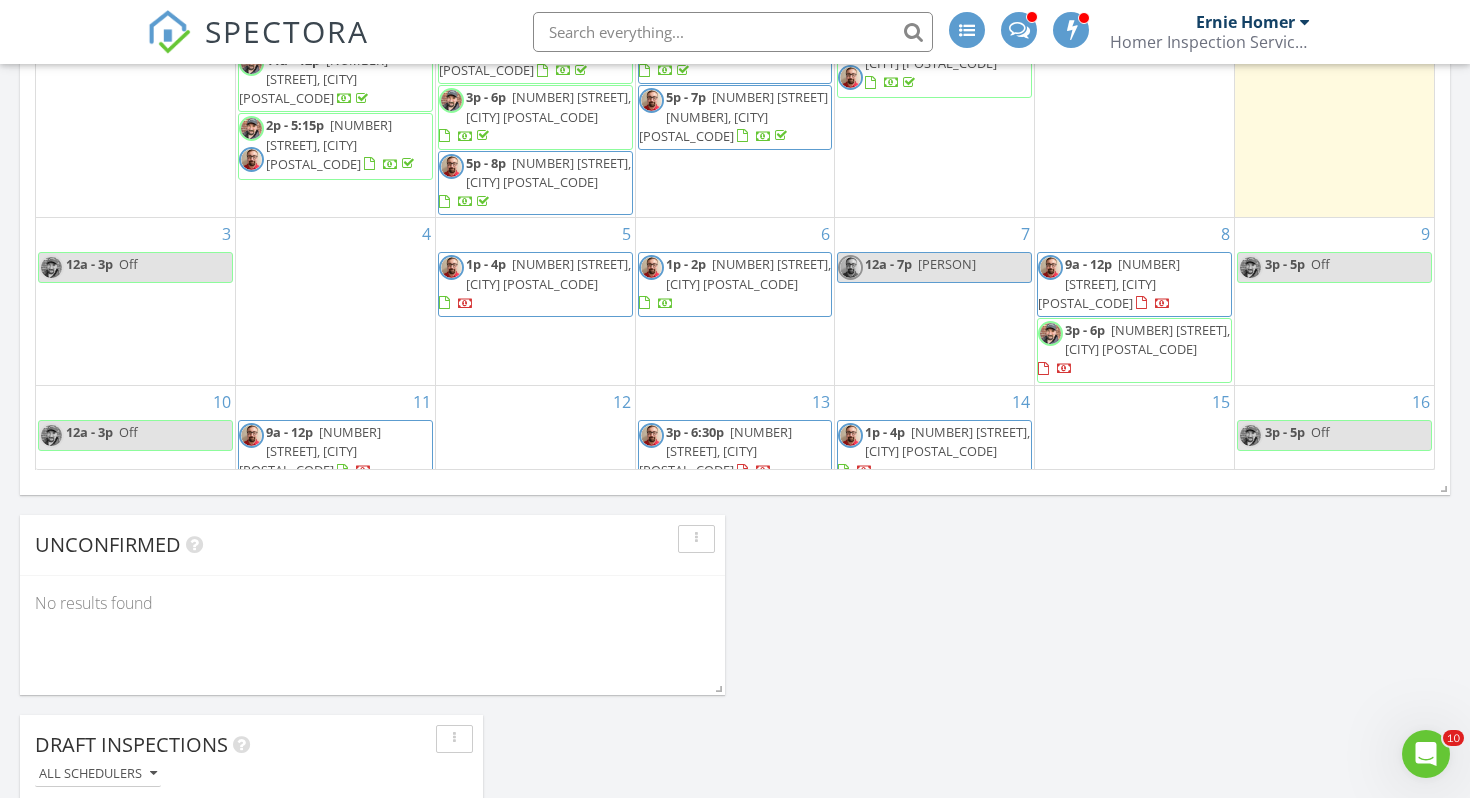 click on "[NUMBER] [STREET], [CITY] [POSTAL_CODE]" at bounding box center (947, 441) 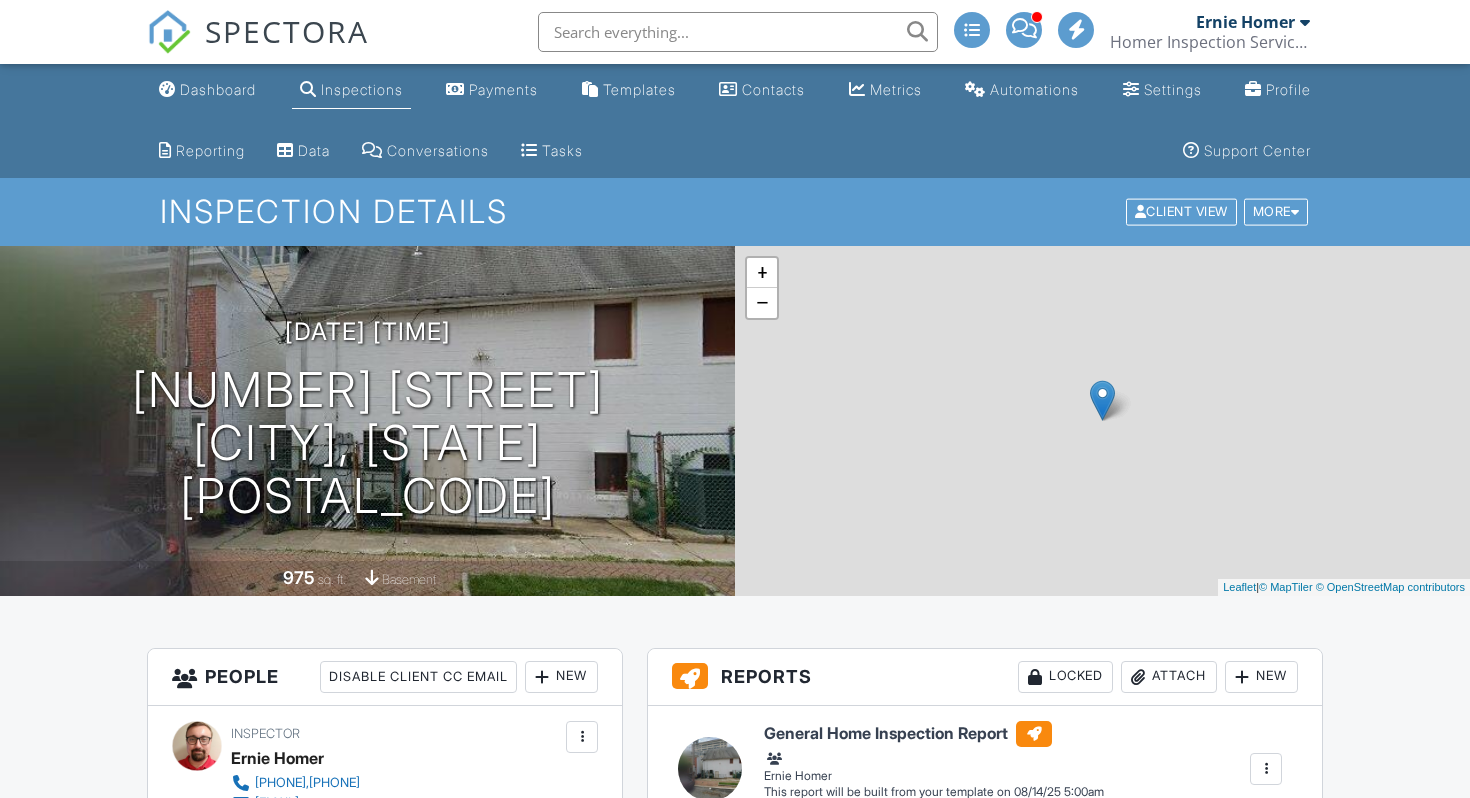 scroll, scrollTop: 24, scrollLeft: 0, axis: vertical 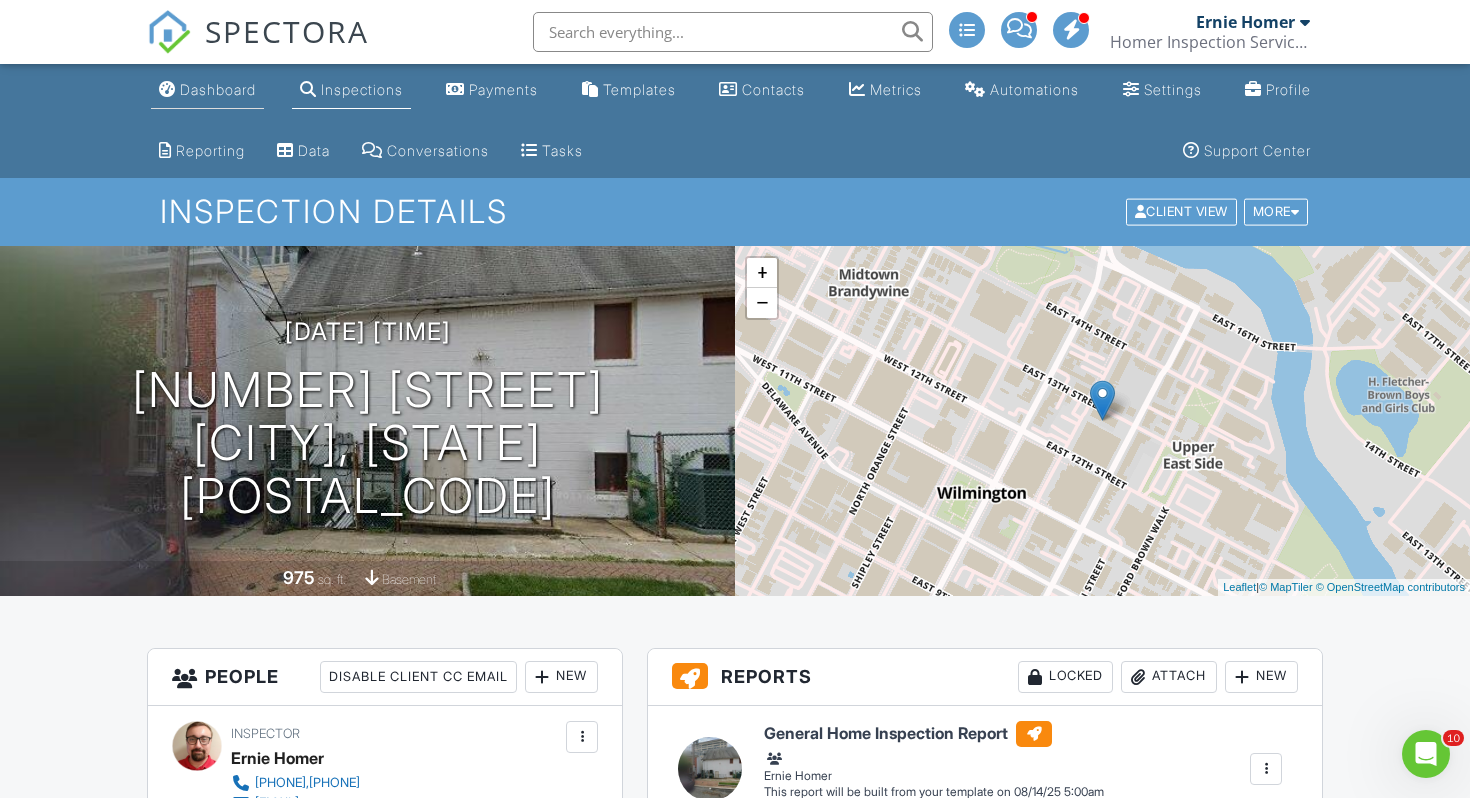 click on "Dashboard" at bounding box center (218, 89) 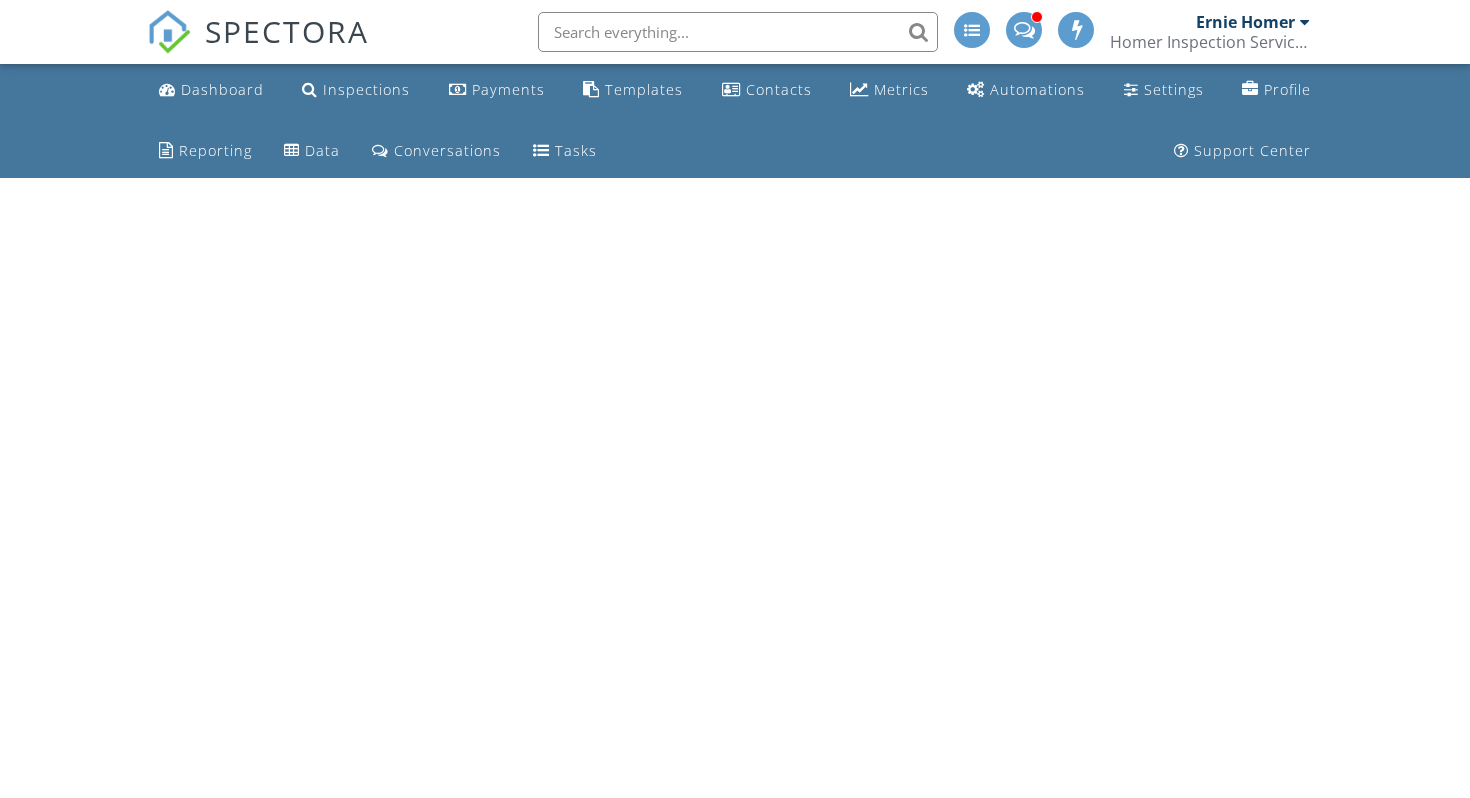 scroll, scrollTop: 0, scrollLeft: 0, axis: both 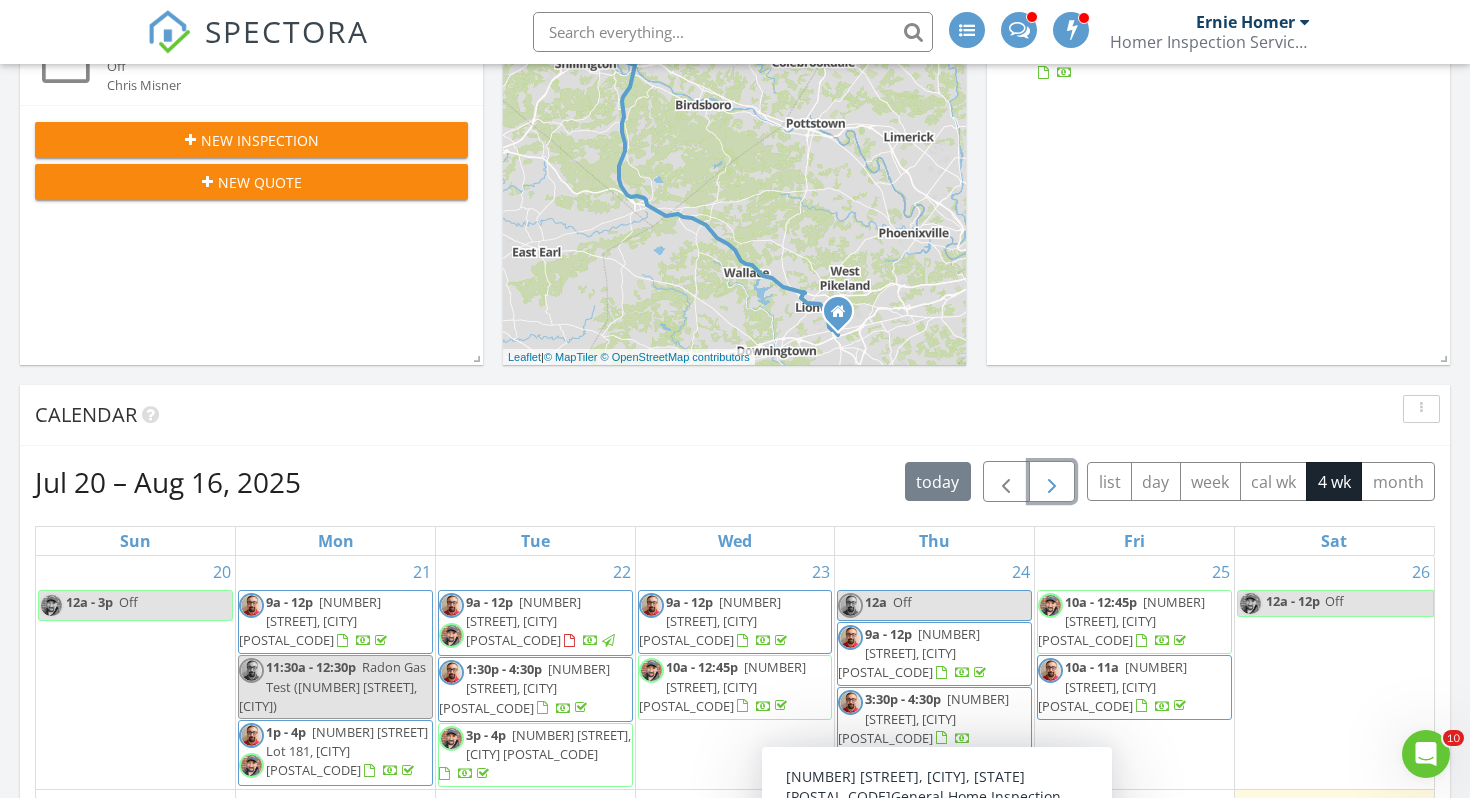 click at bounding box center [1052, 482] 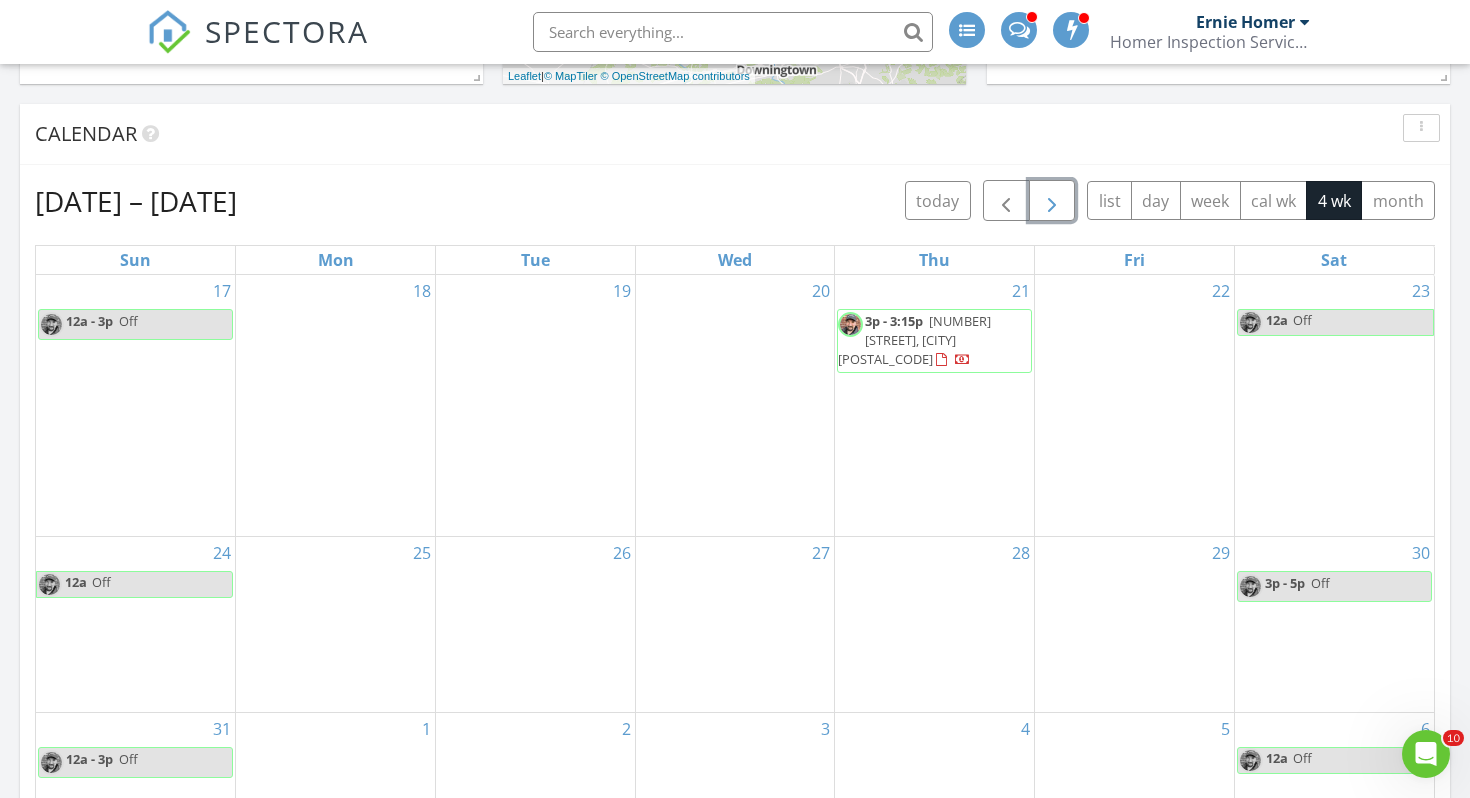 scroll, scrollTop: 854, scrollLeft: 0, axis: vertical 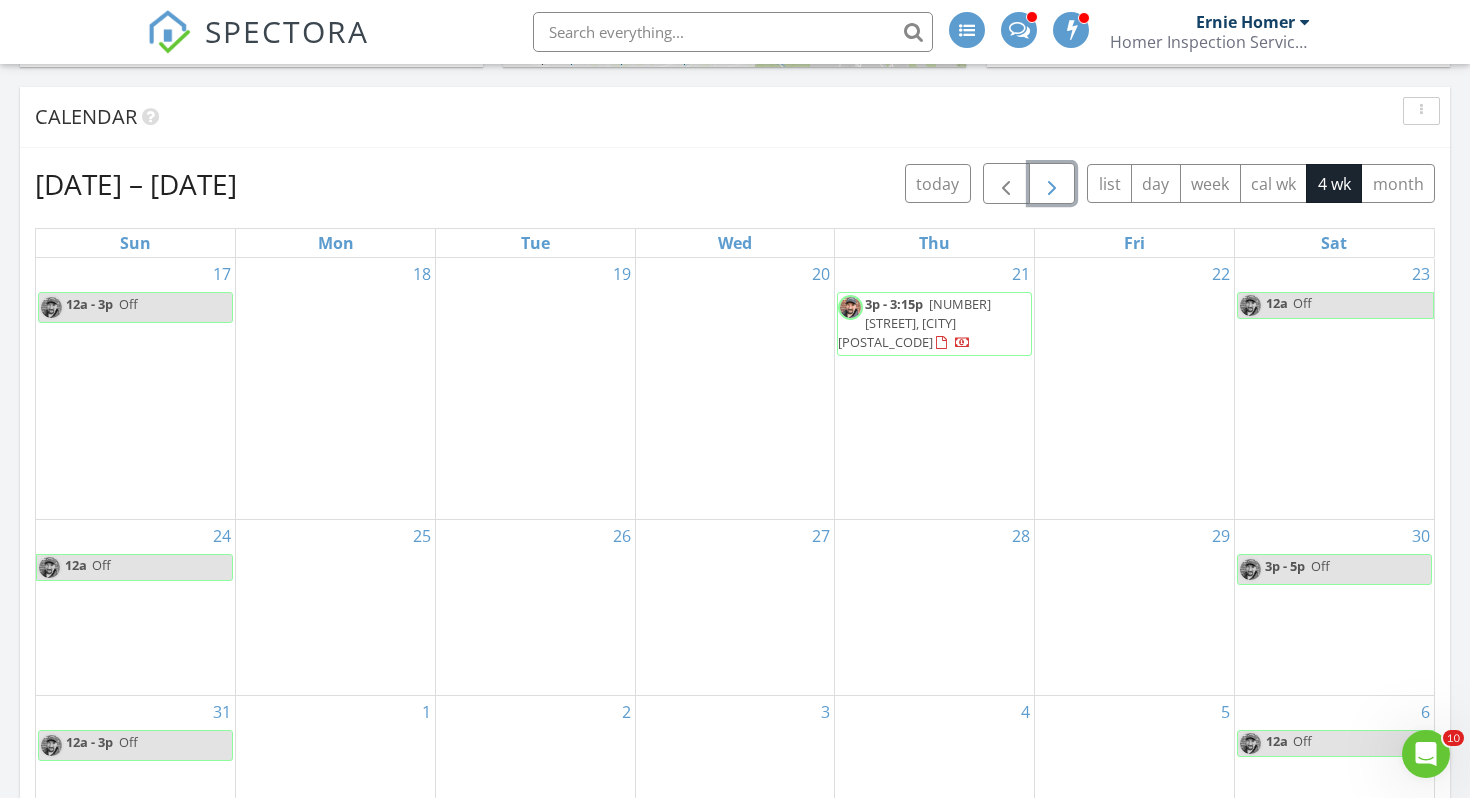 click on "323 Elm St, Warminster 18974" at bounding box center (914, 323) 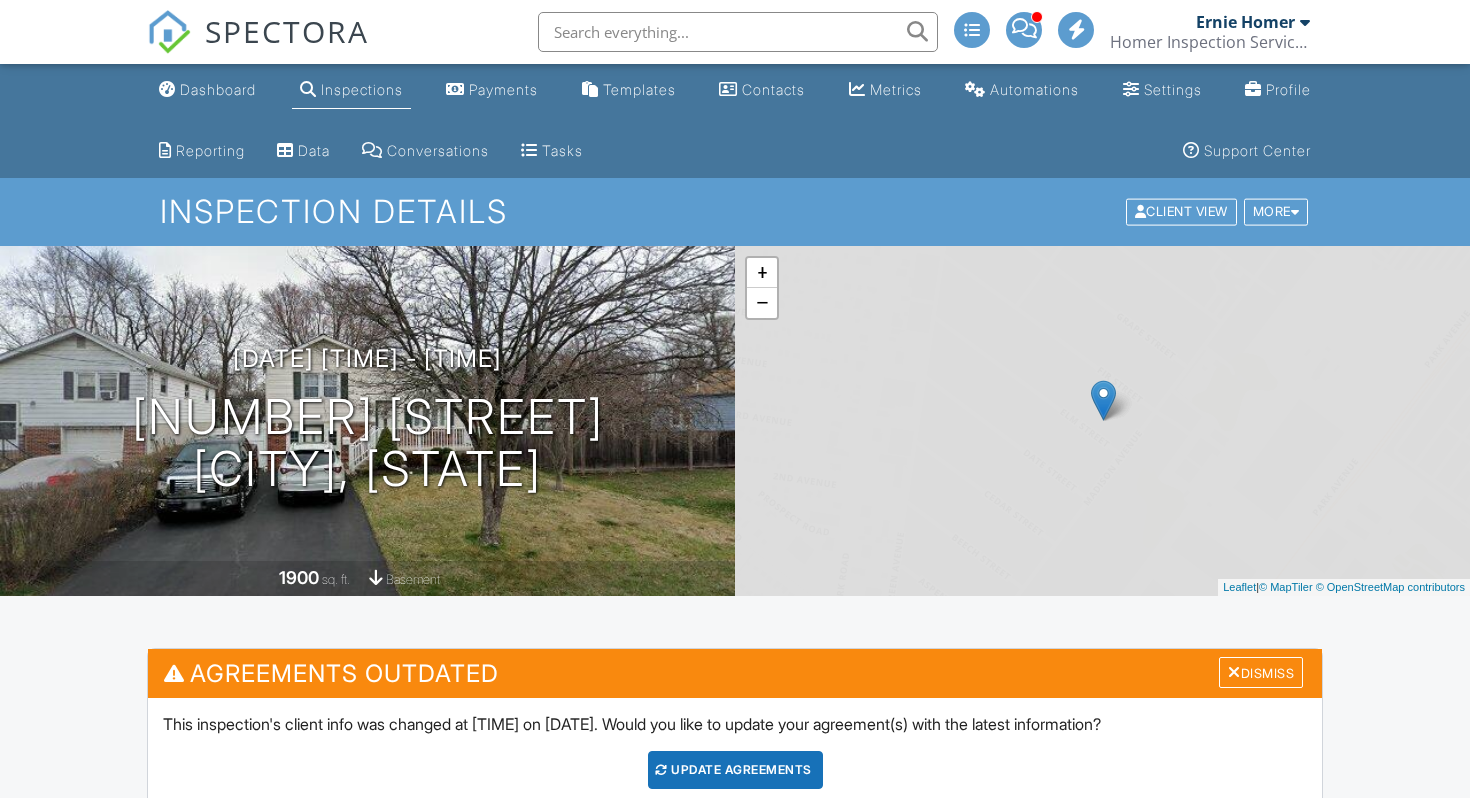 scroll, scrollTop: 299, scrollLeft: 0, axis: vertical 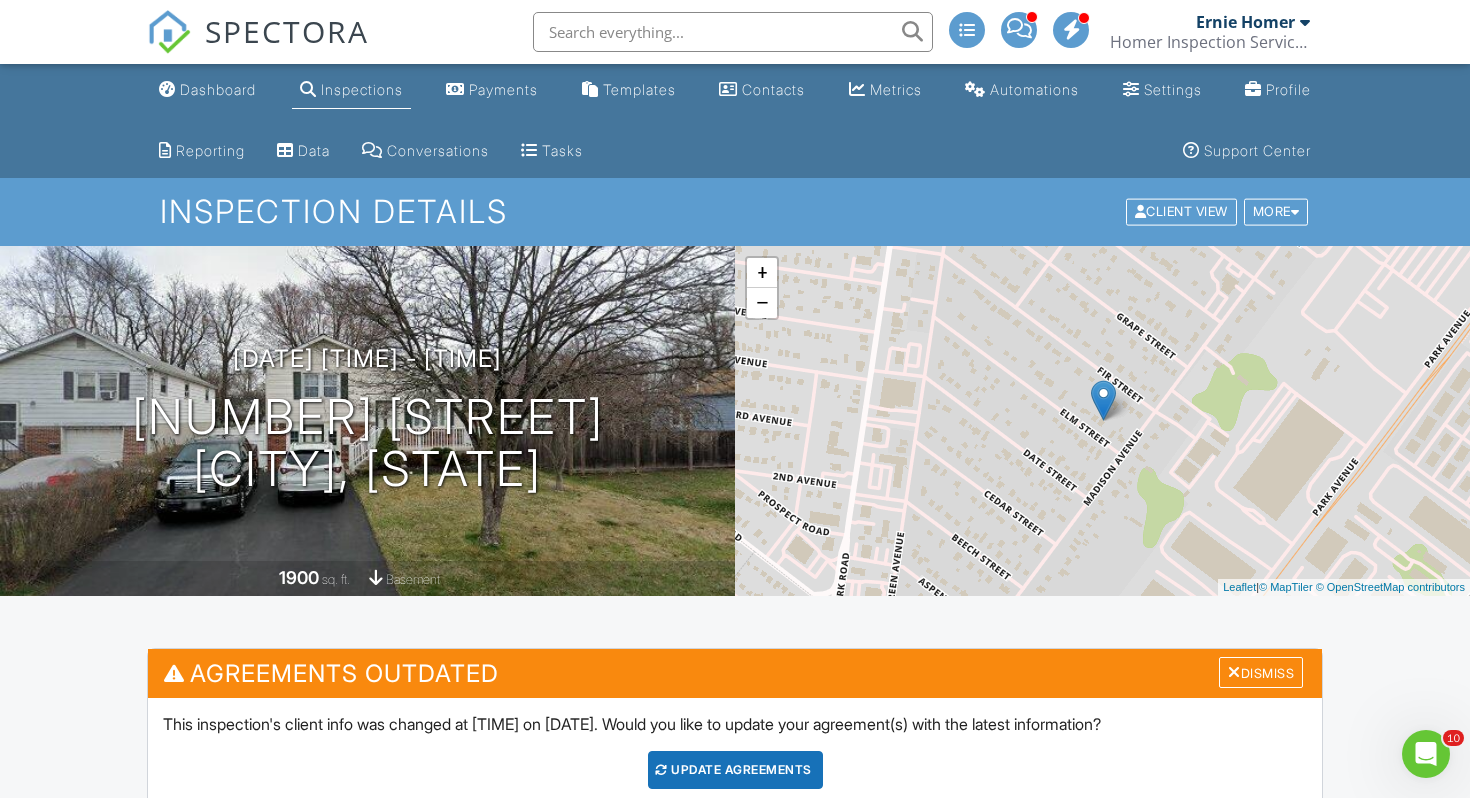 click on "Dashboard" at bounding box center (218, 89) 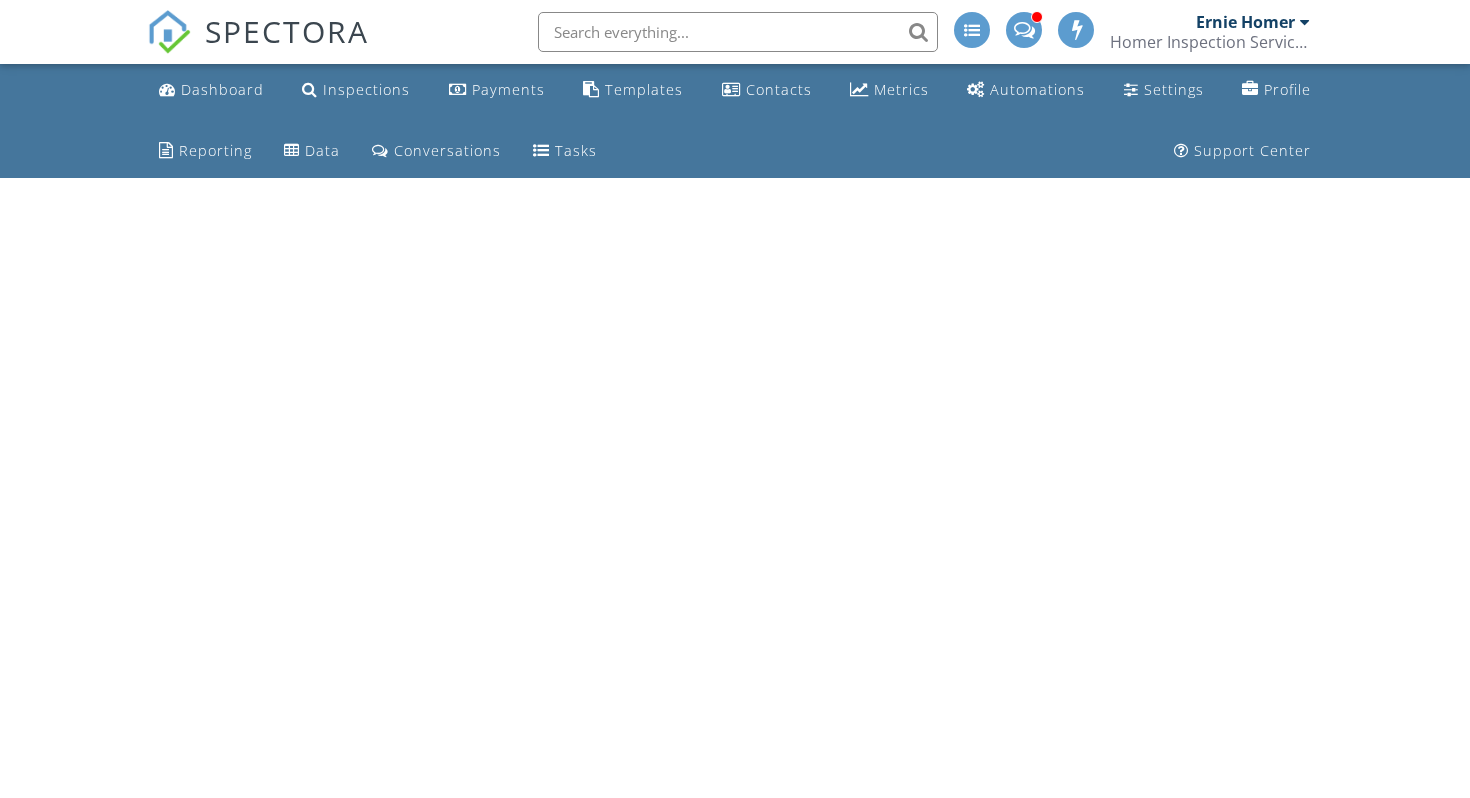 scroll, scrollTop: 0, scrollLeft: 0, axis: both 